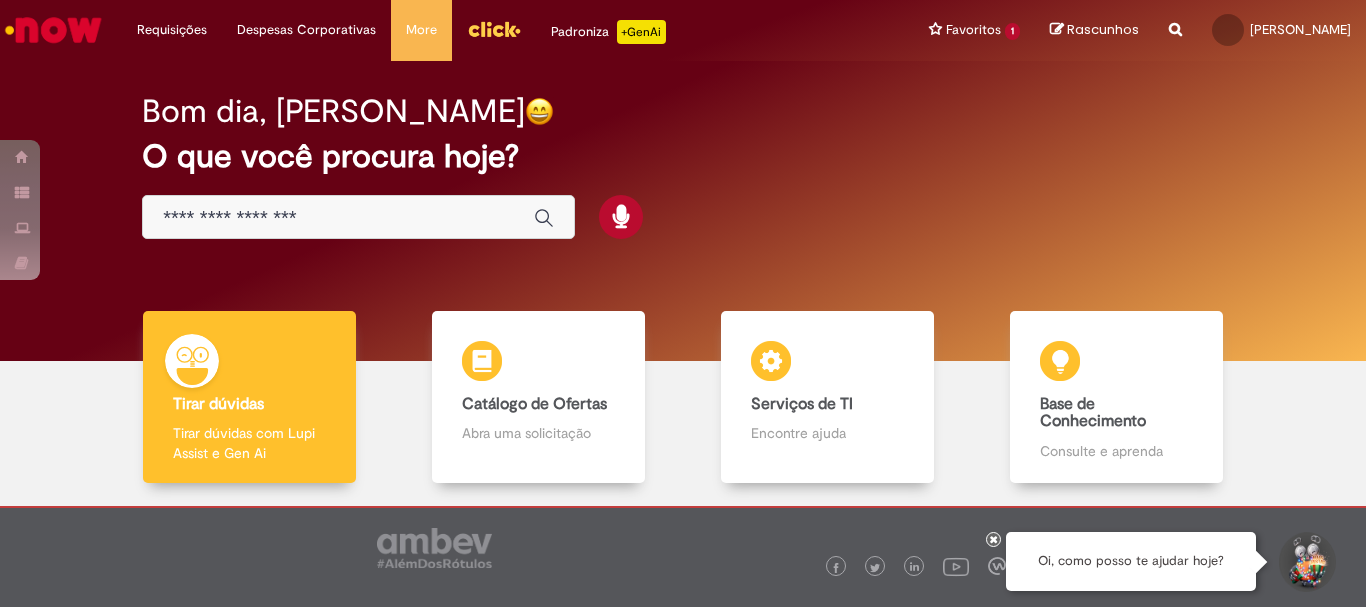 scroll, scrollTop: 0, scrollLeft: 0, axis: both 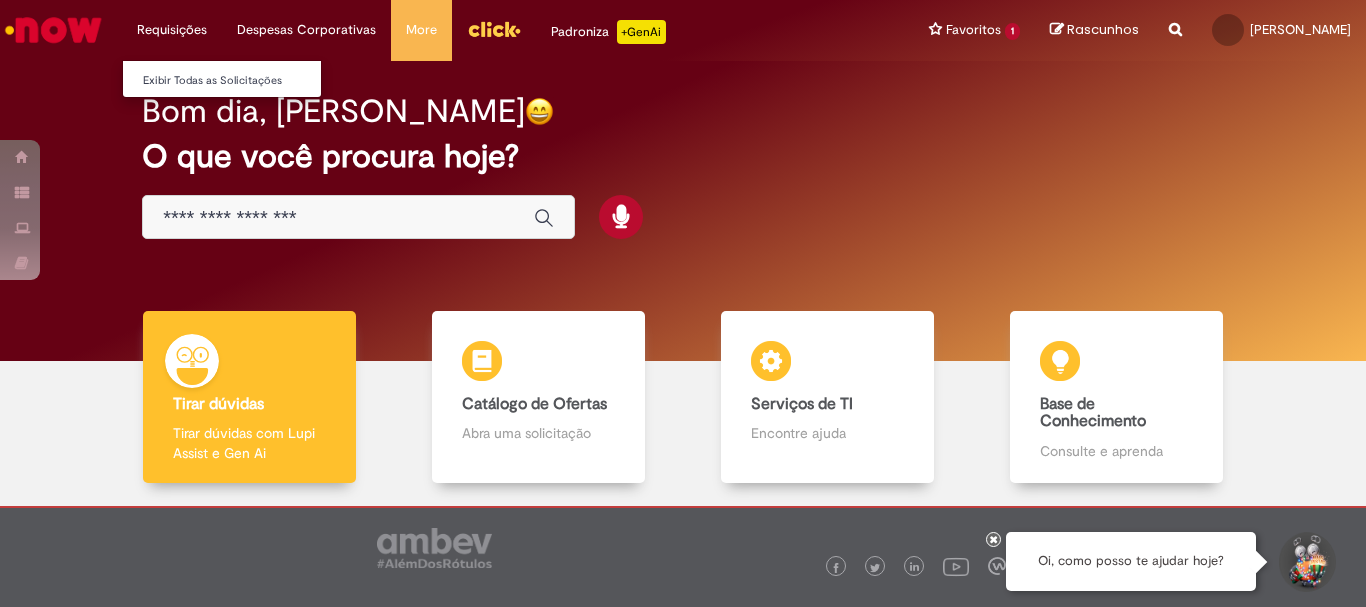 click on "Requisições
Exibir Todas as Solicitações" at bounding box center (172, 30) 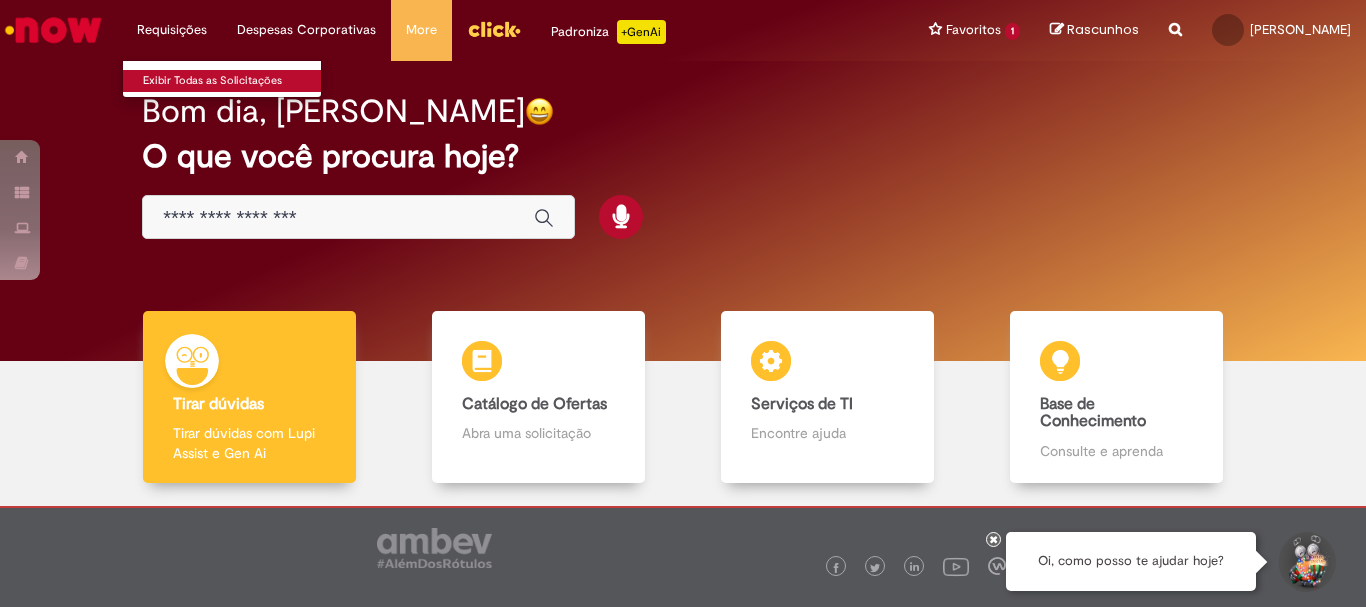 click on "Exibir Todas as Solicitações" at bounding box center [233, 81] 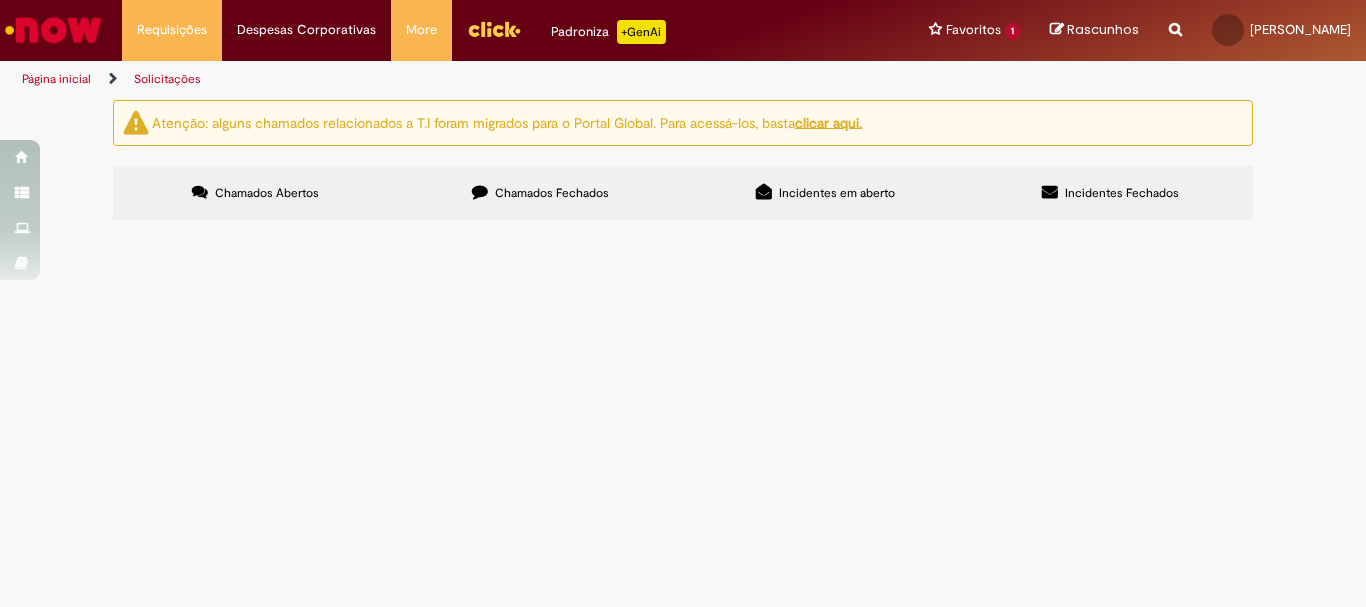 click on "Chamados Fechados" at bounding box center (540, 193) 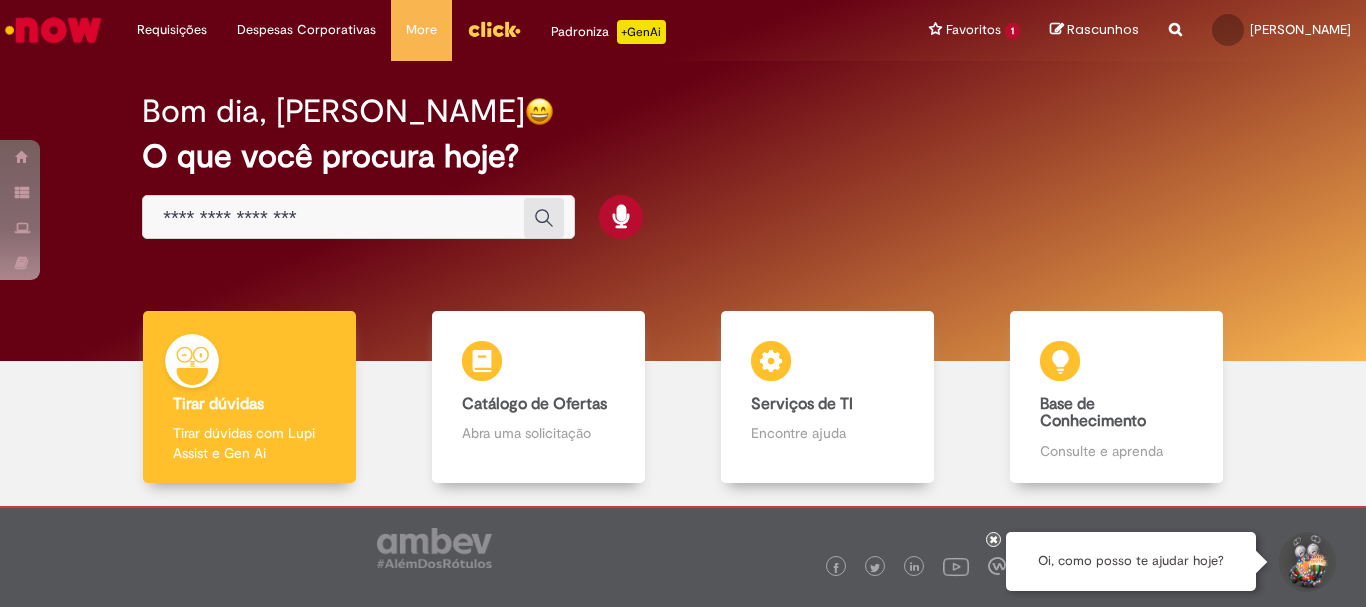 scroll, scrollTop: 0, scrollLeft: 0, axis: both 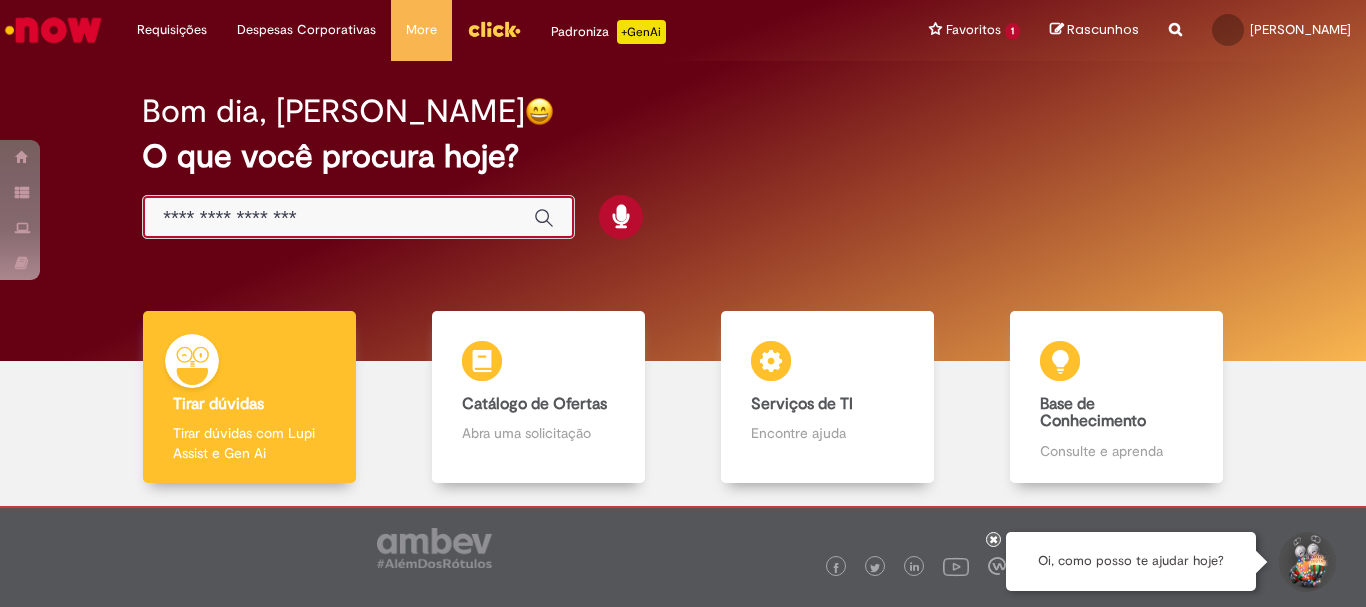 click at bounding box center (338, 218) 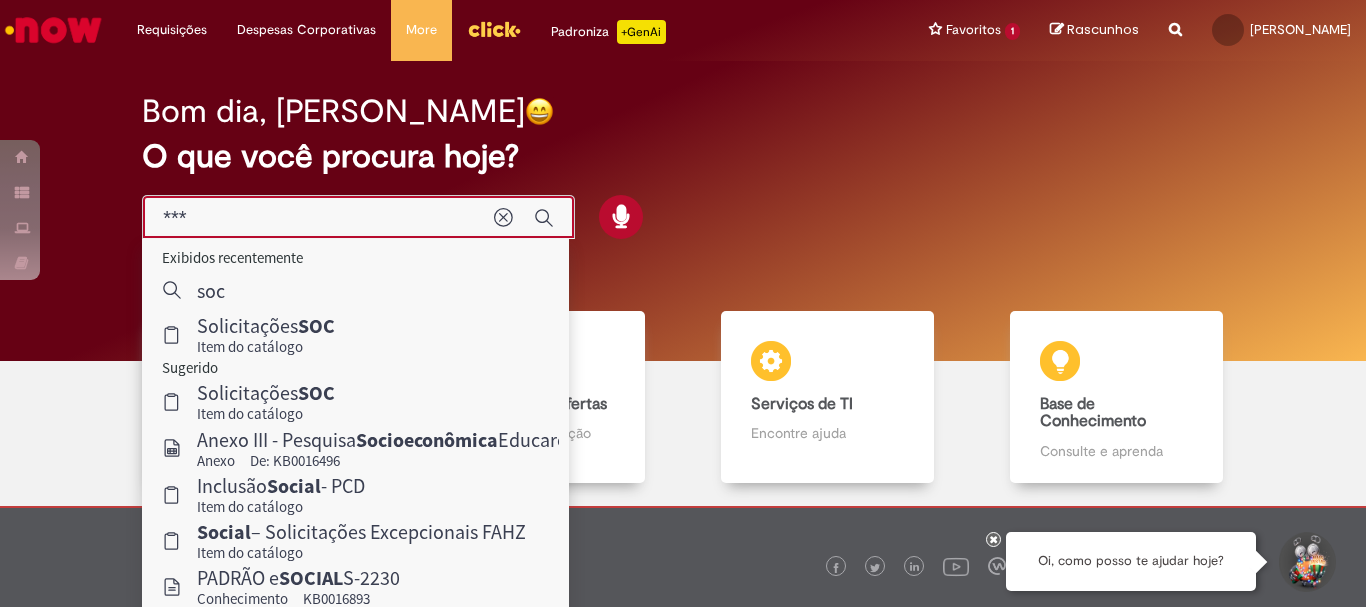 type on "***" 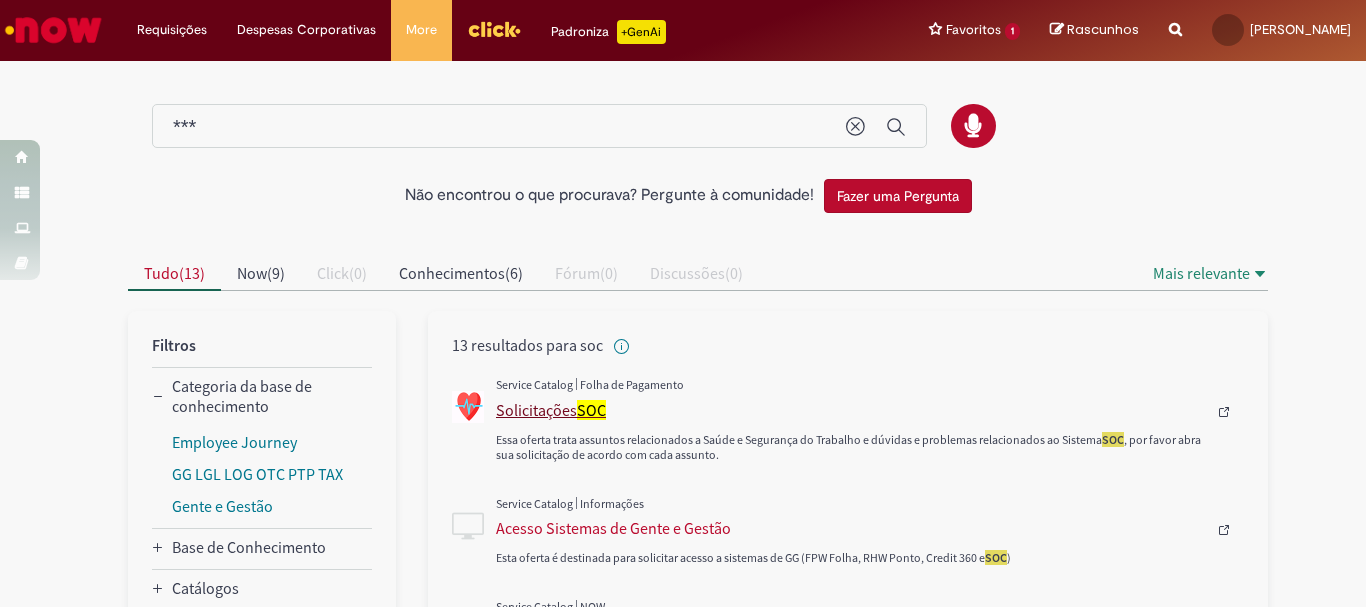 click on "Solicitações  SOC" at bounding box center [851, 410] 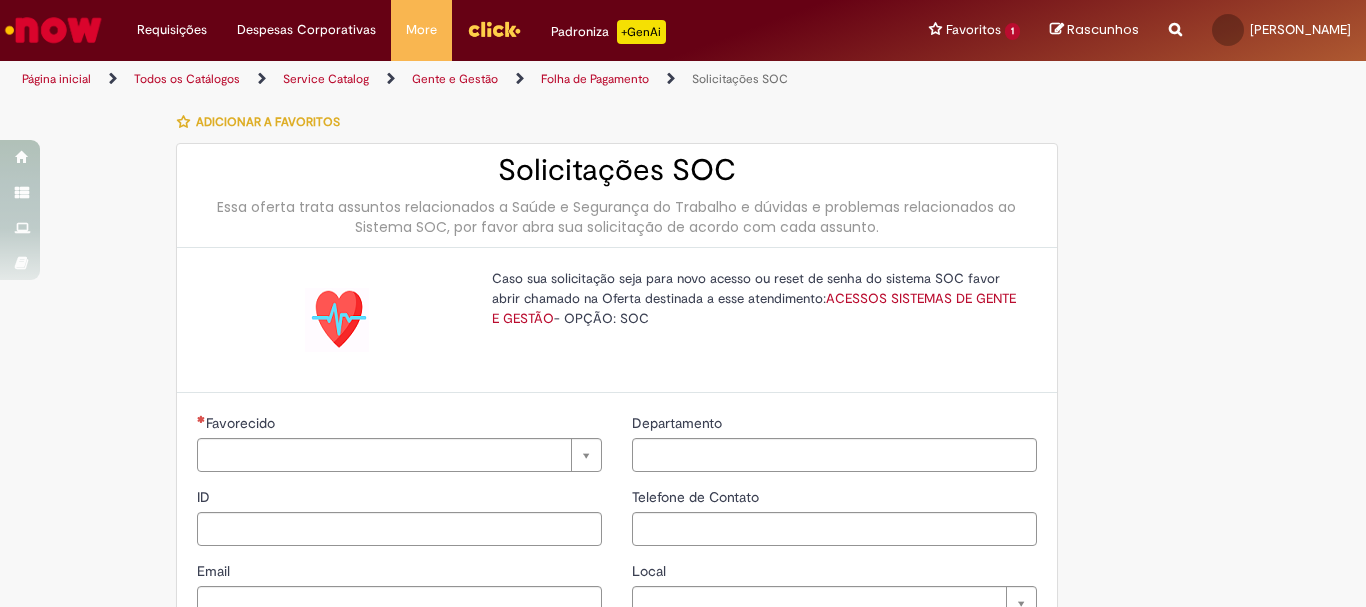 type on "********" 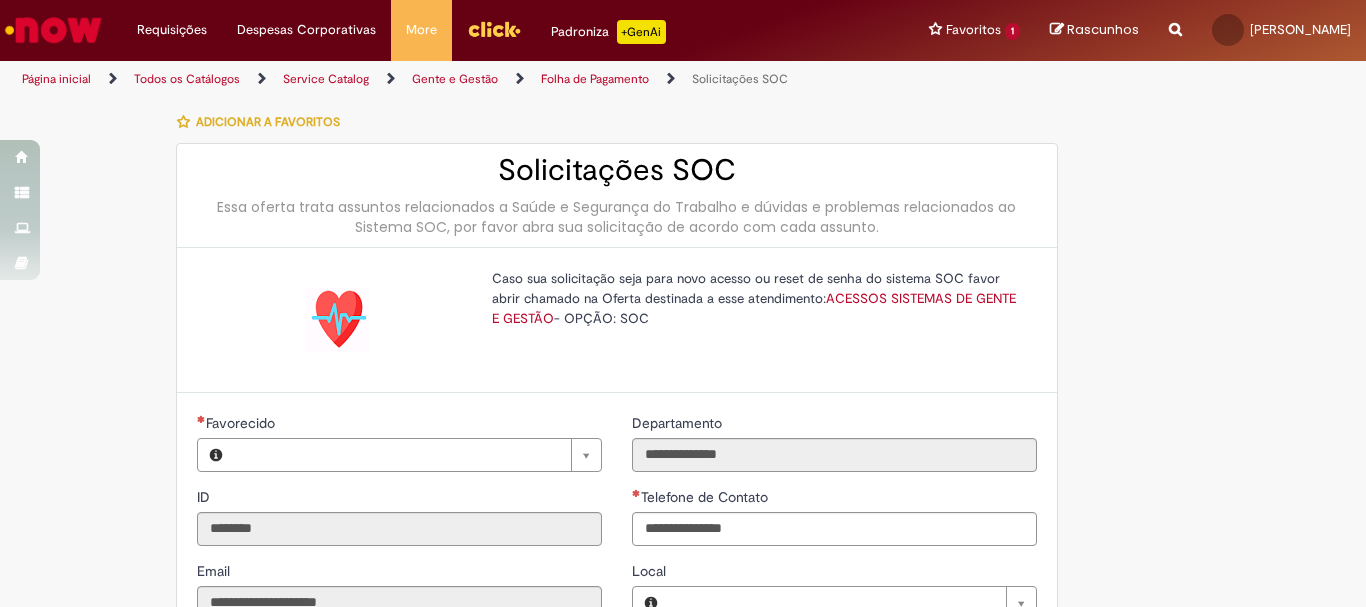 type on "**********" 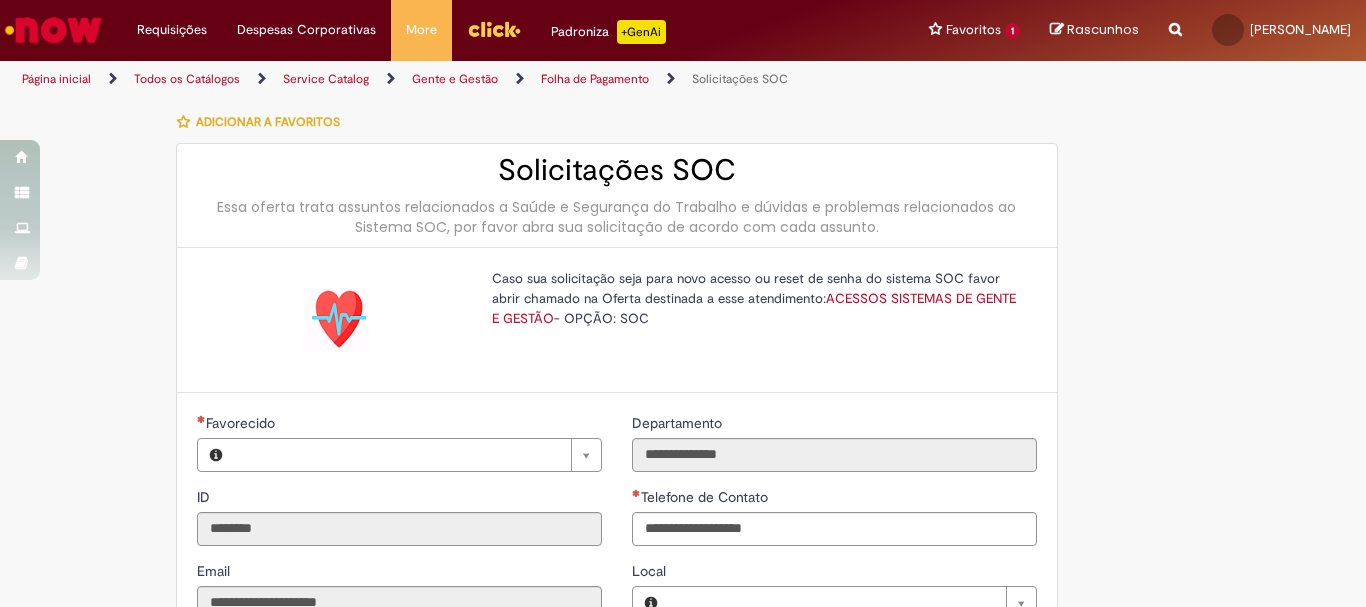 type on "**********" 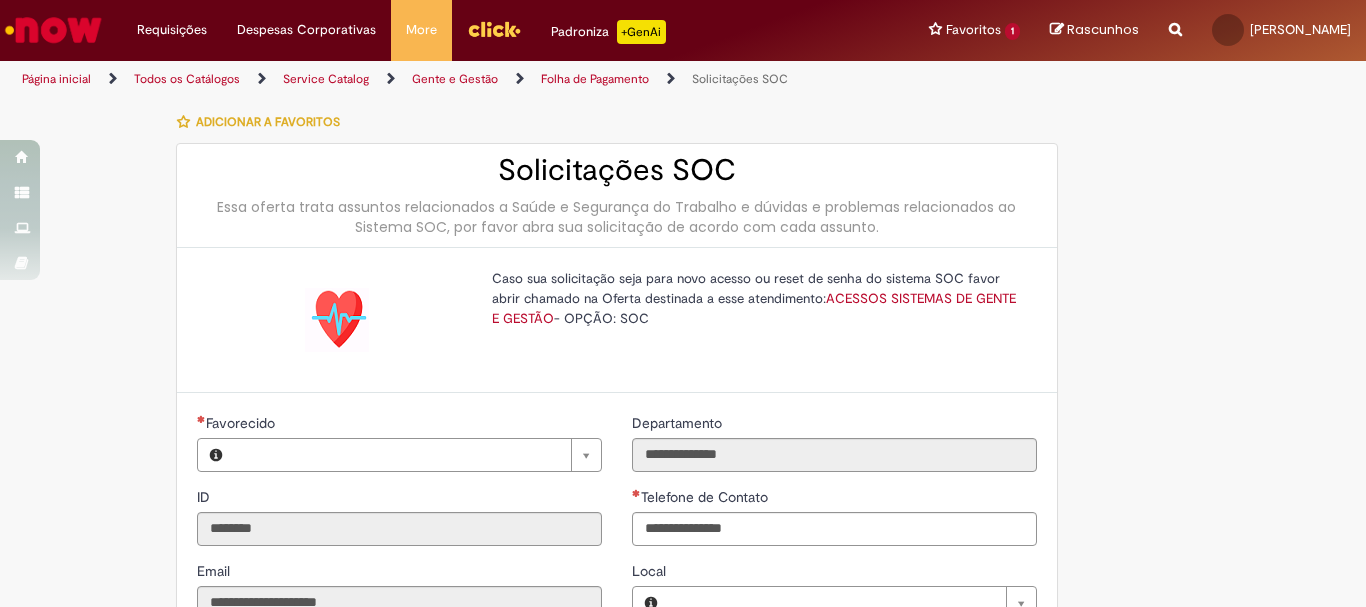 type on "**********" 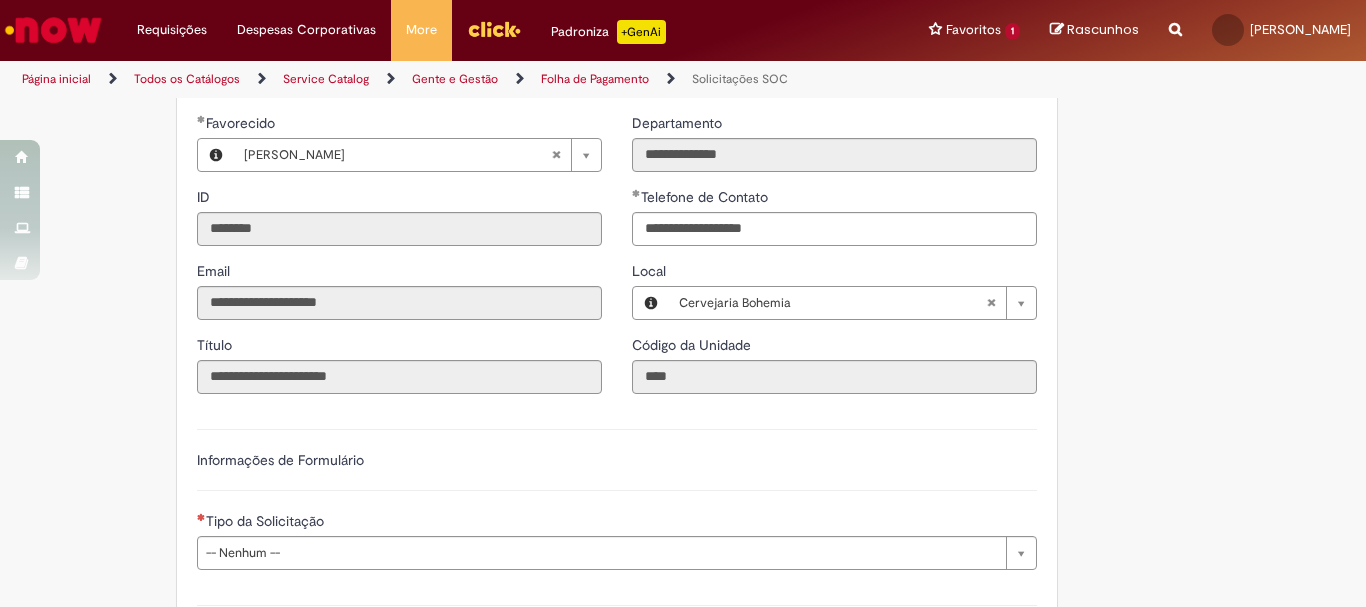 scroll, scrollTop: 500, scrollLeft: 0, axis: vertical 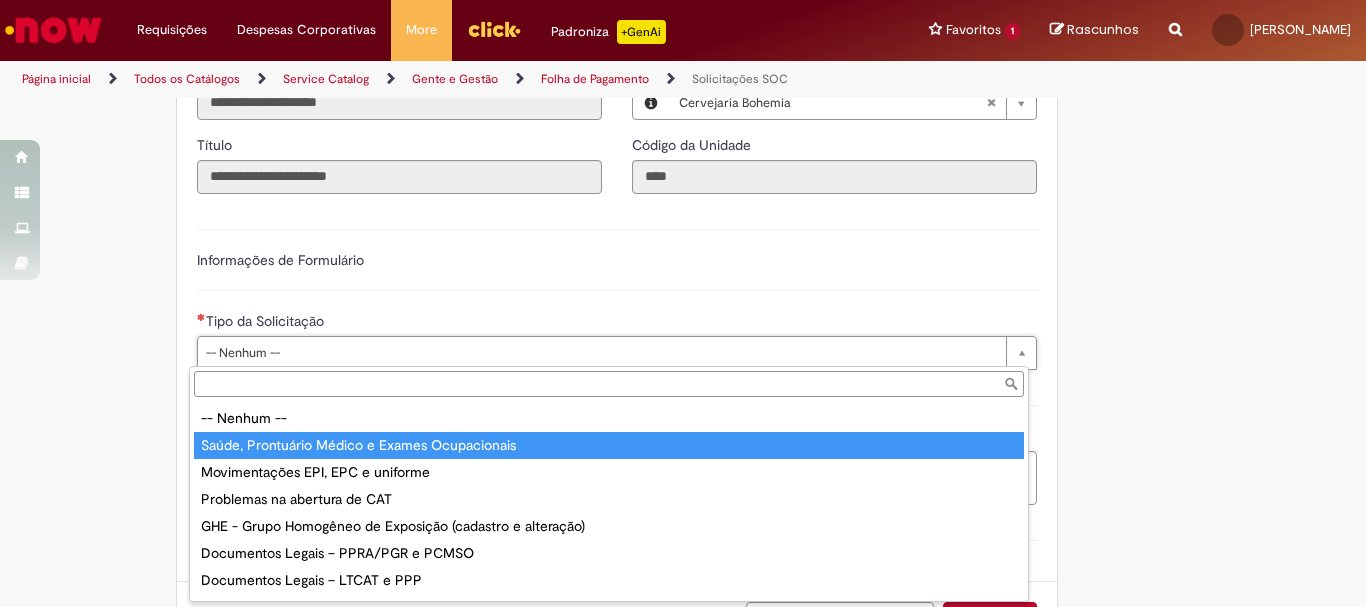 type on "**********" 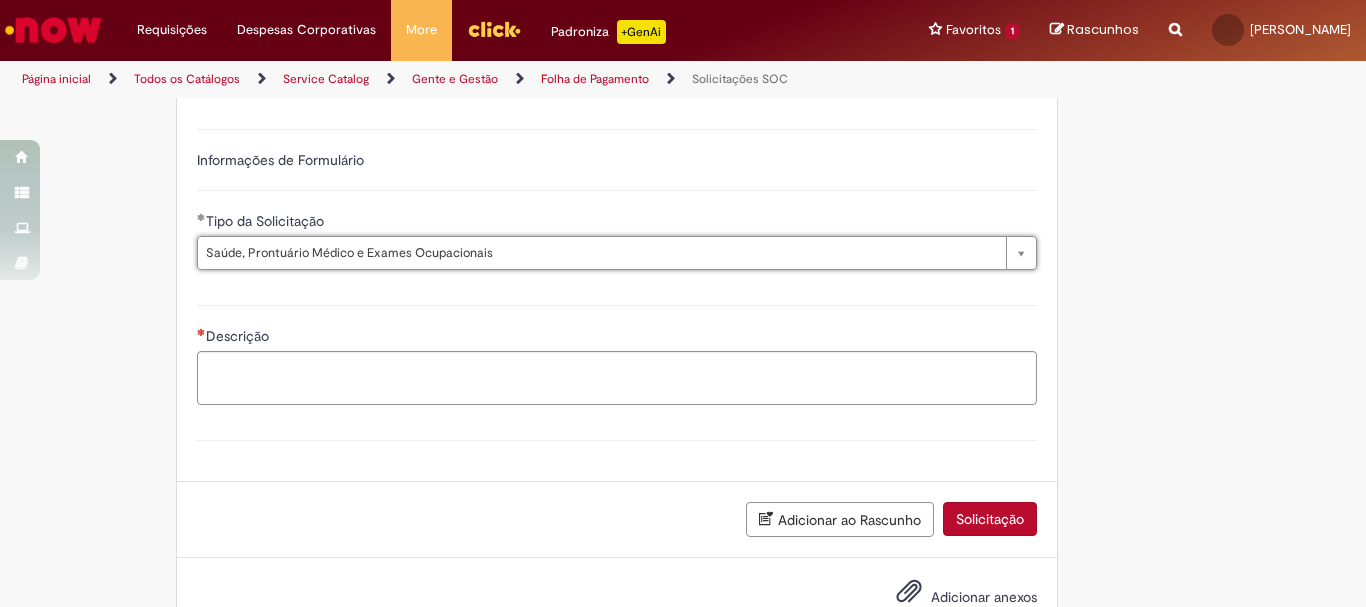 scroll, scrollTop: 660, scrollLeft: 0, axis: vertical 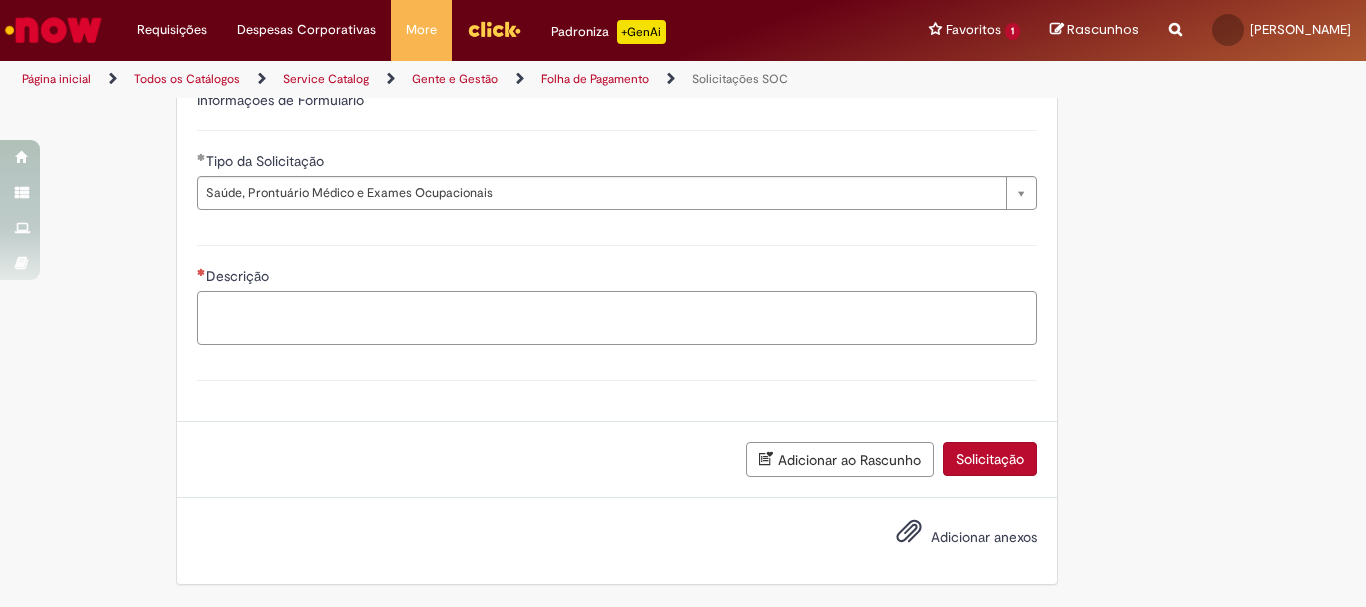 drag, startPoint x: 588, startPoint y: 312, endPoint x: 609, endPoint y: 298, distance: 25.23886 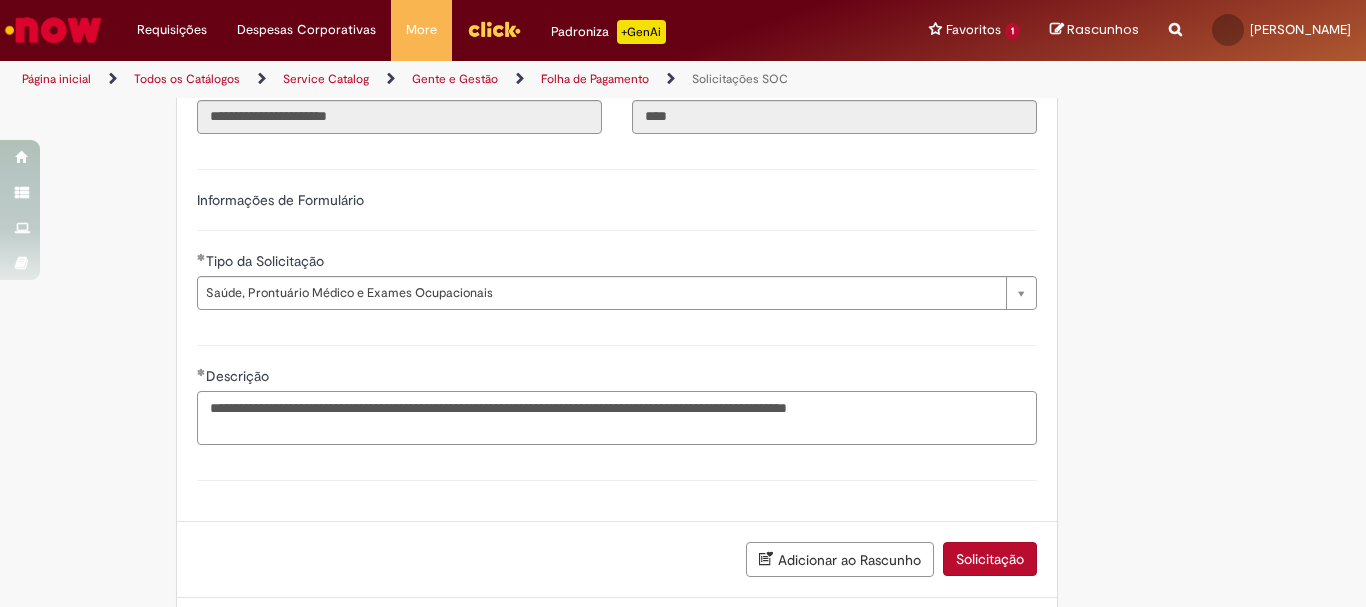 scroll, scrollTop: 660, scrollLeft: 0, axis: vertical 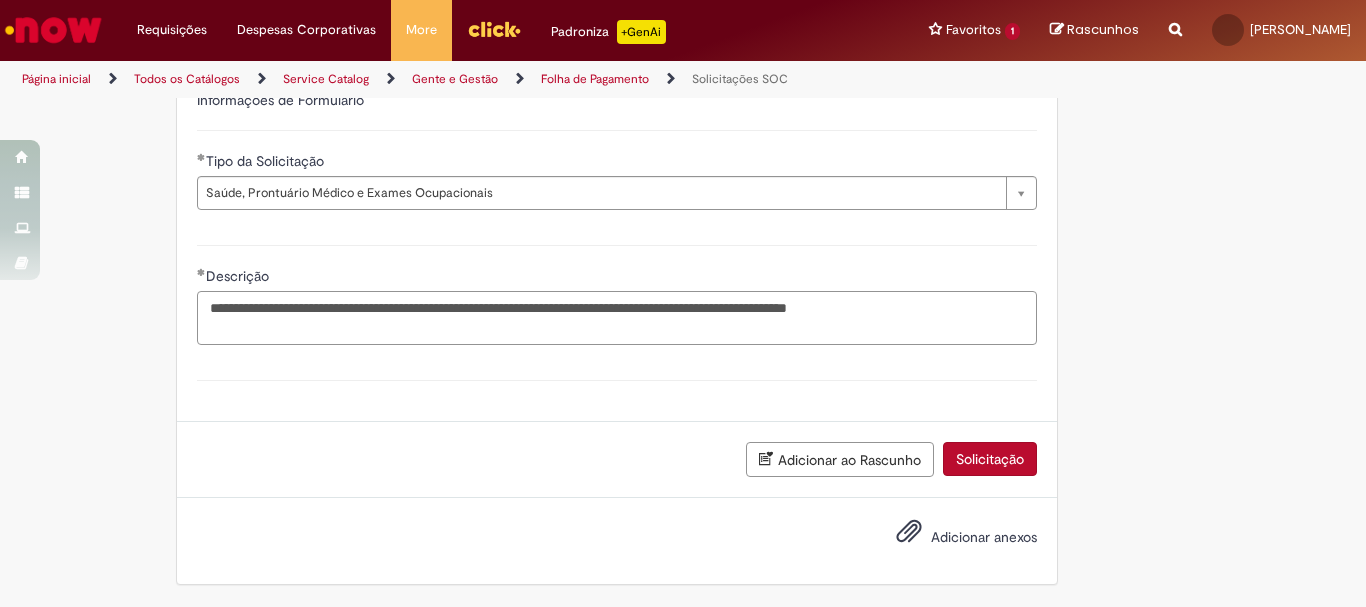 type on "**********" 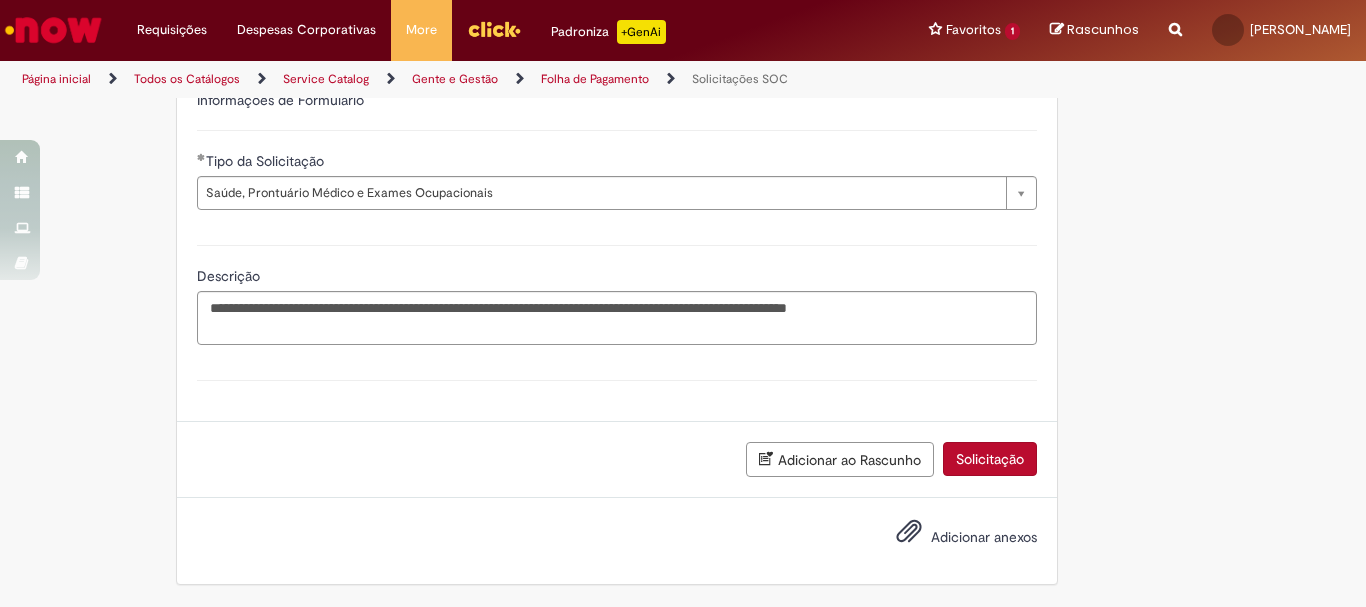 click on "Adicionar anexos" at bounding box center (952, 538) 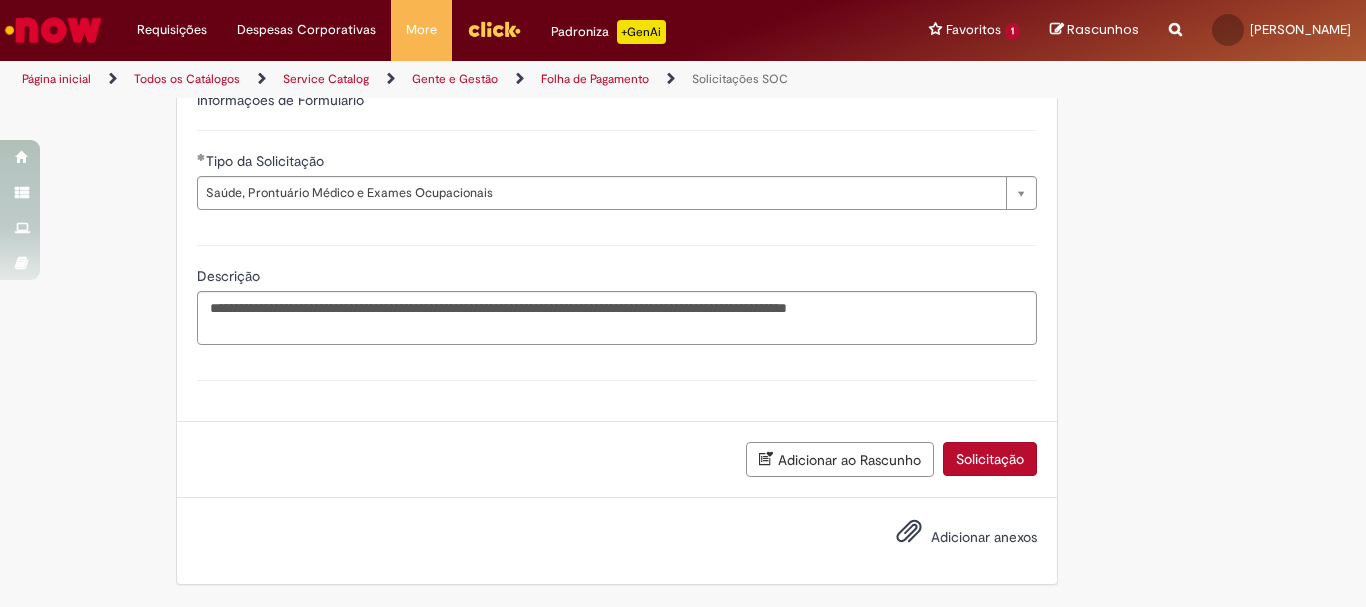 click on "Adicionar anexos" at bounding box center [952, 538] 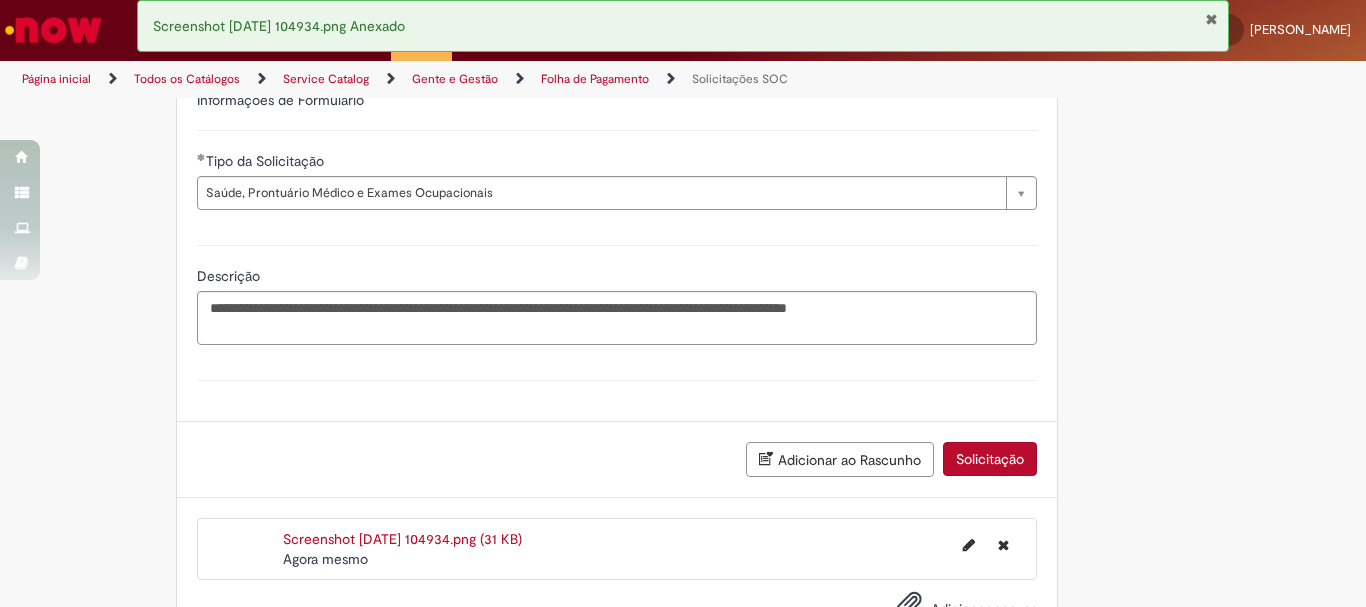 scroll, scrollTop: 732, scrollLeft: 0, axis: vertical 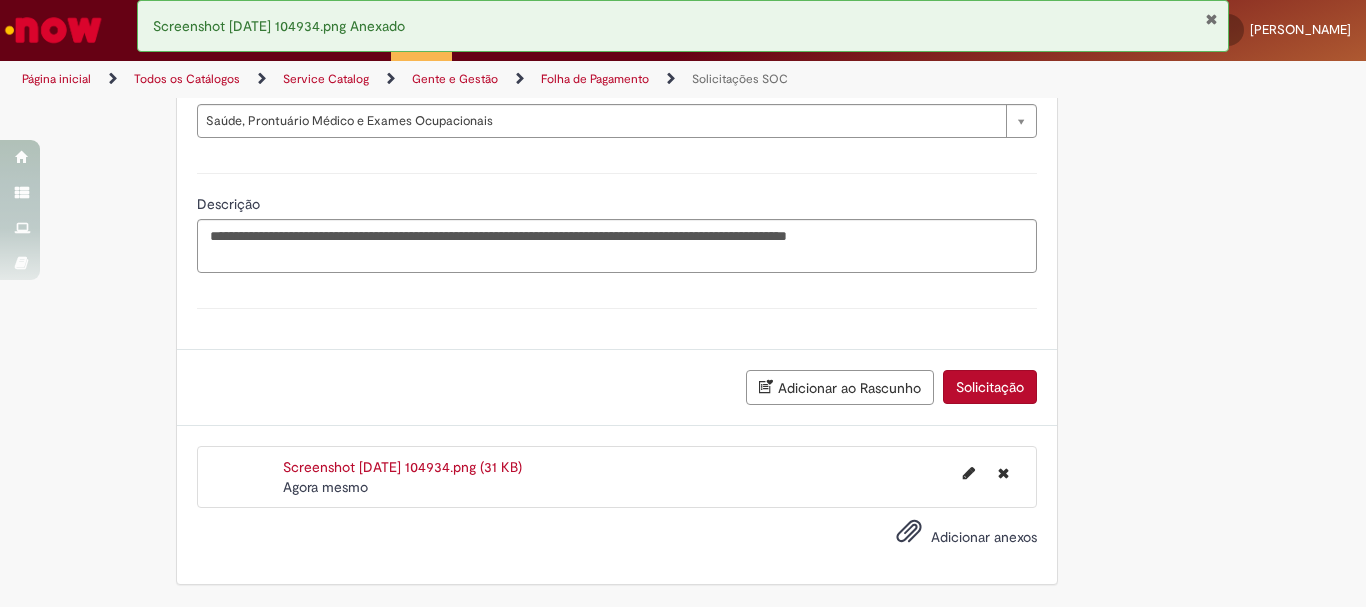 click on "Solicitação" at bounding box center (990, 387) 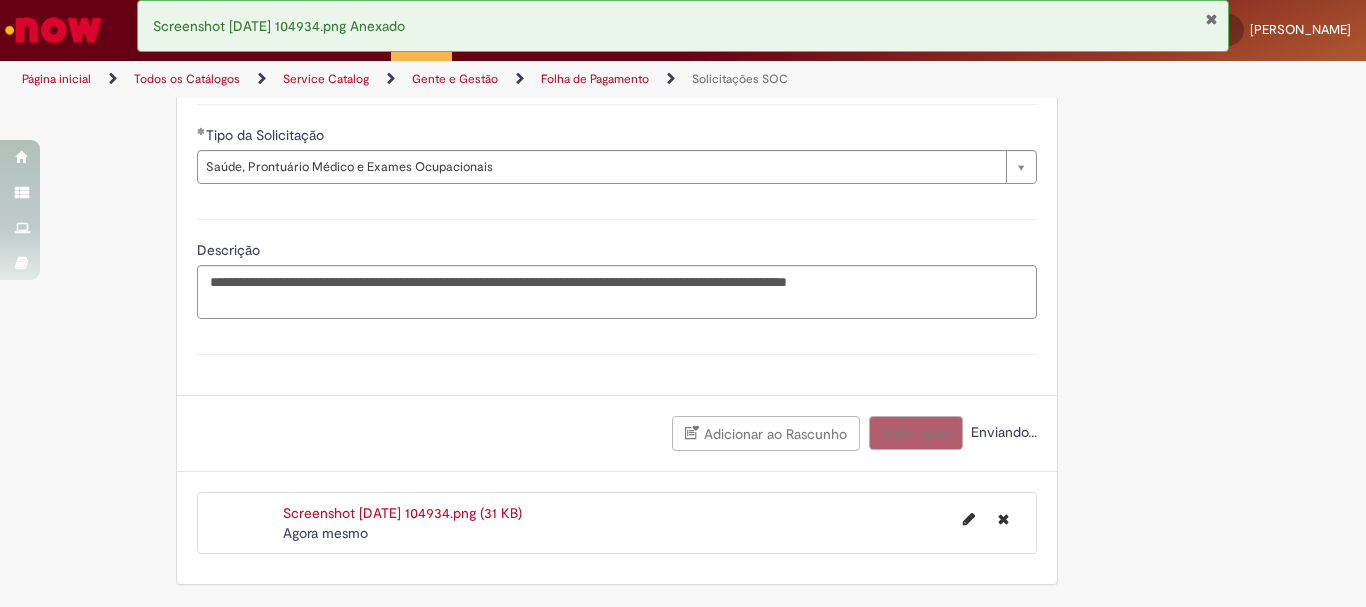 scroll, scrollTop: 686, scrollLeft: 0, axis: vertical 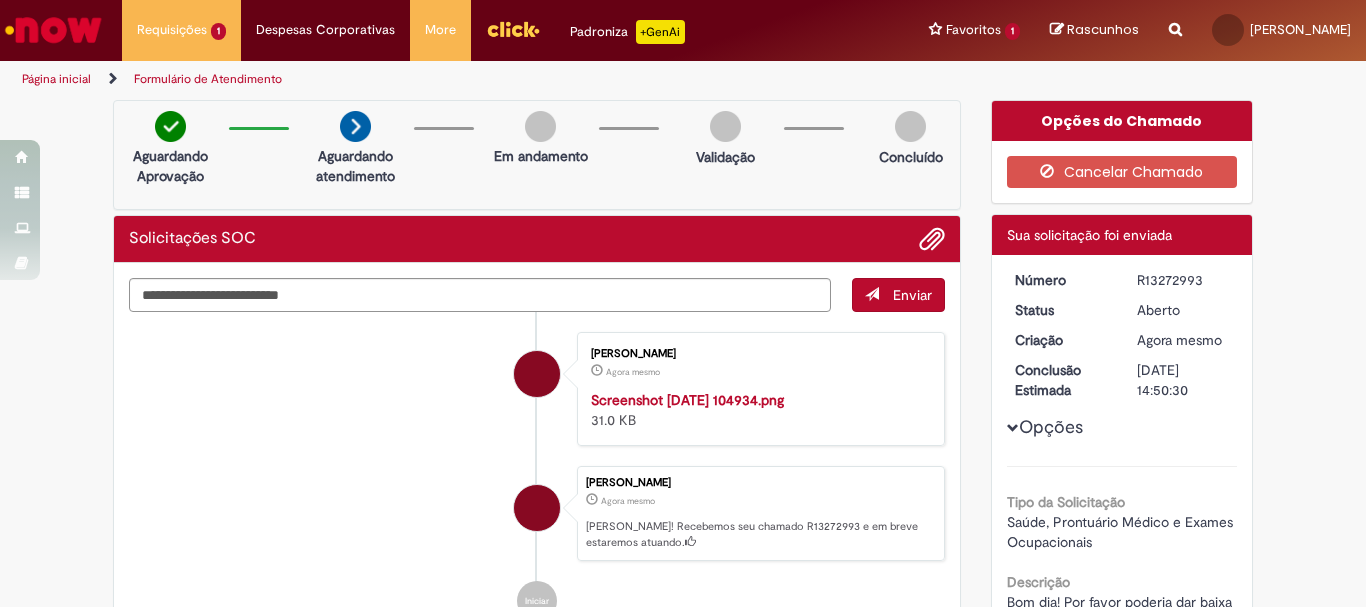 click at bounding box center [53, 30] 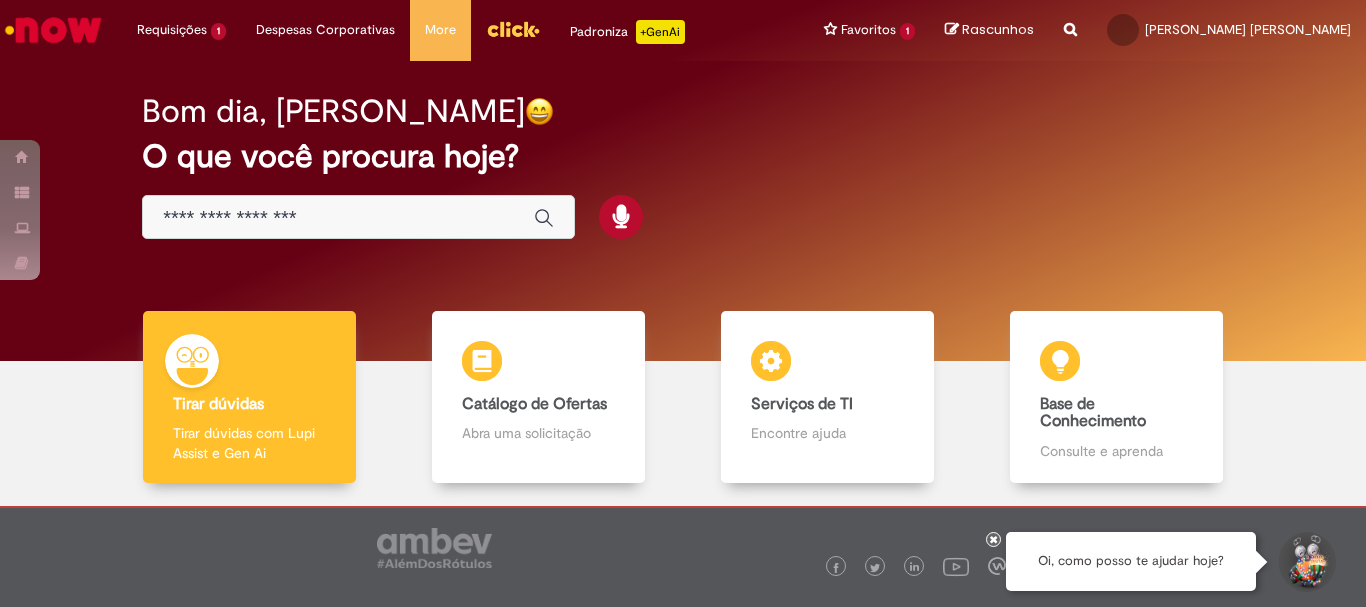 scroll, scrollTop: 0, scrollLeft: 0, axis: both 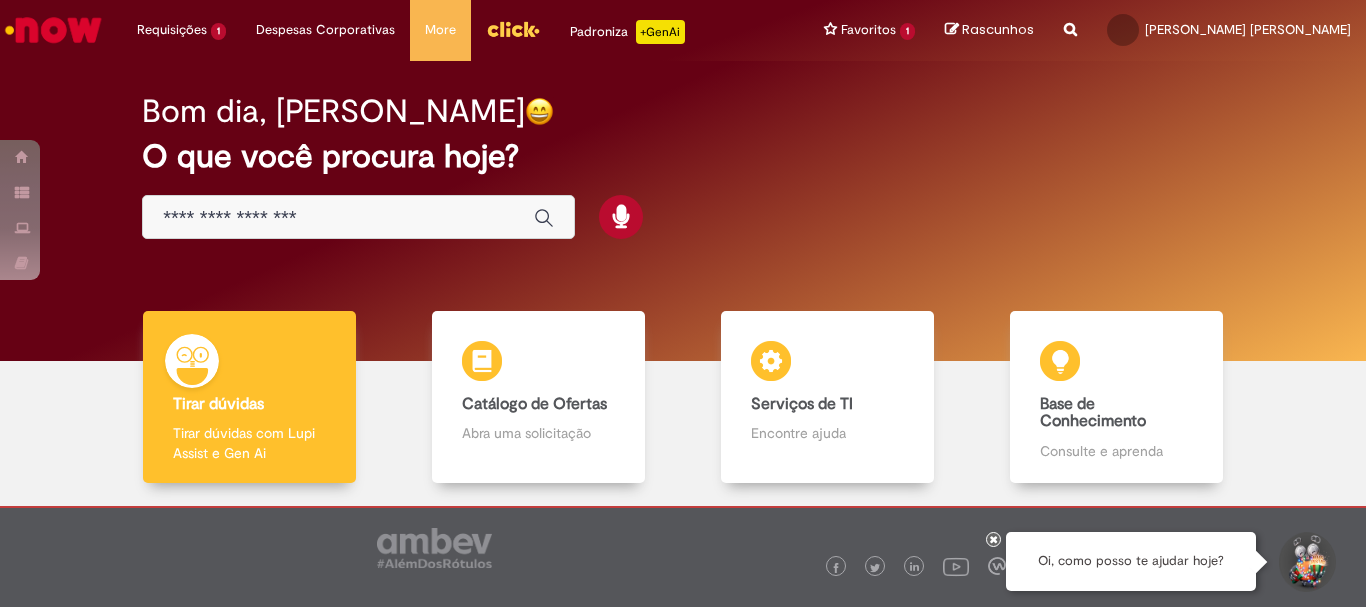 click at bounding box center [53, 30] 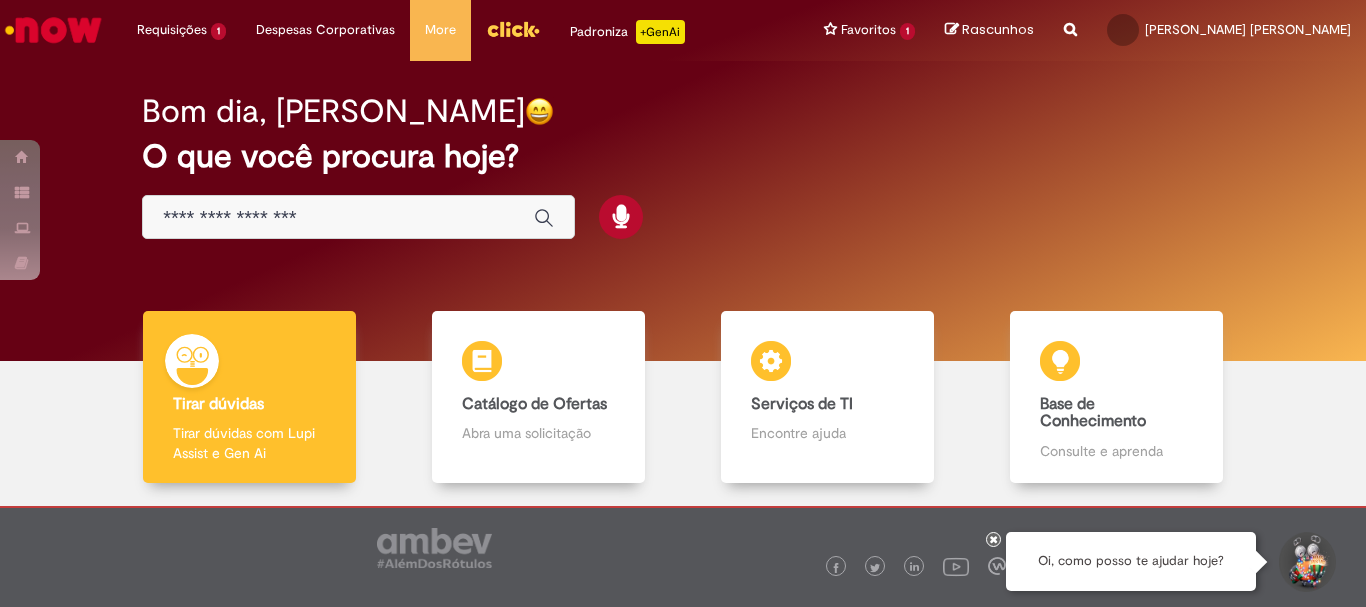 scroll, scrollTop: 0, scrollLeft: 0, axis: both 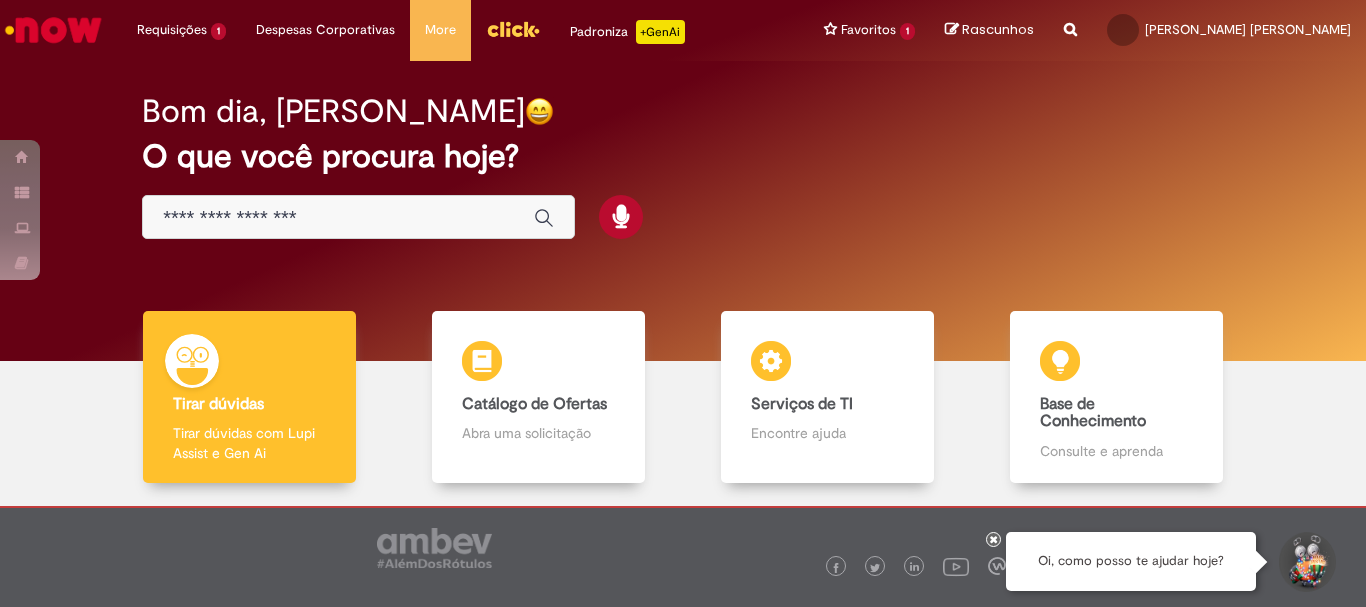 click at bounding box center [513, 29] 